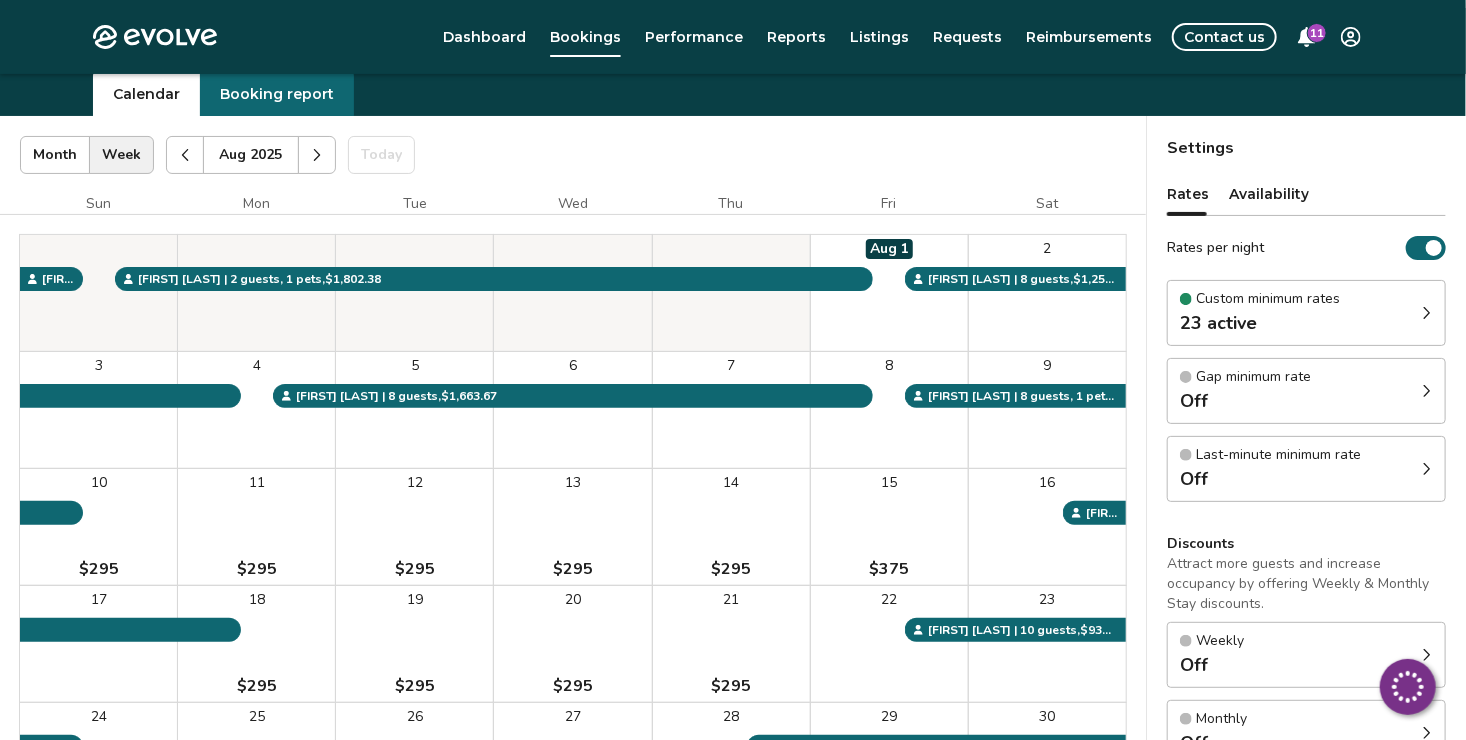 scroll, scrollTop: 0, scrollLeft: 0, axis: both 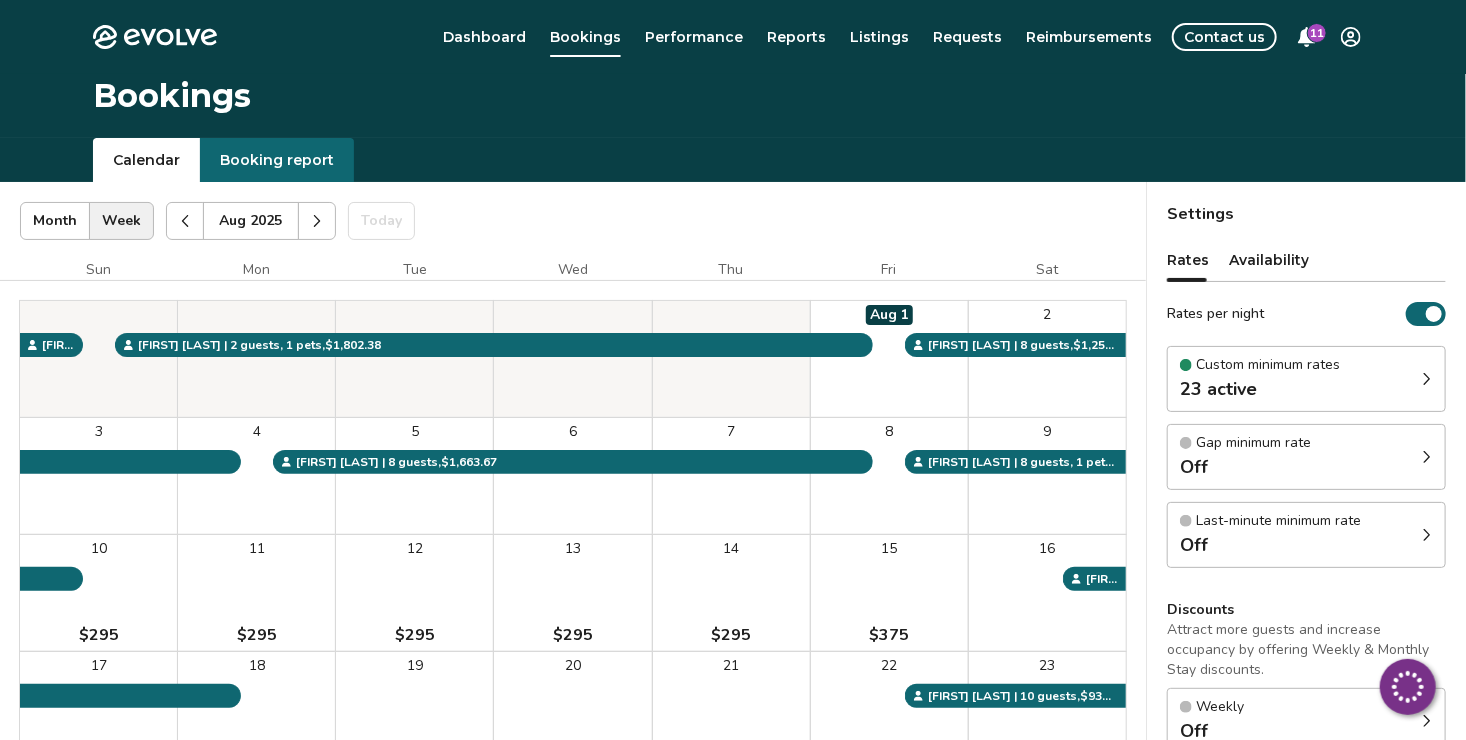click at bounding box center [317, 221] 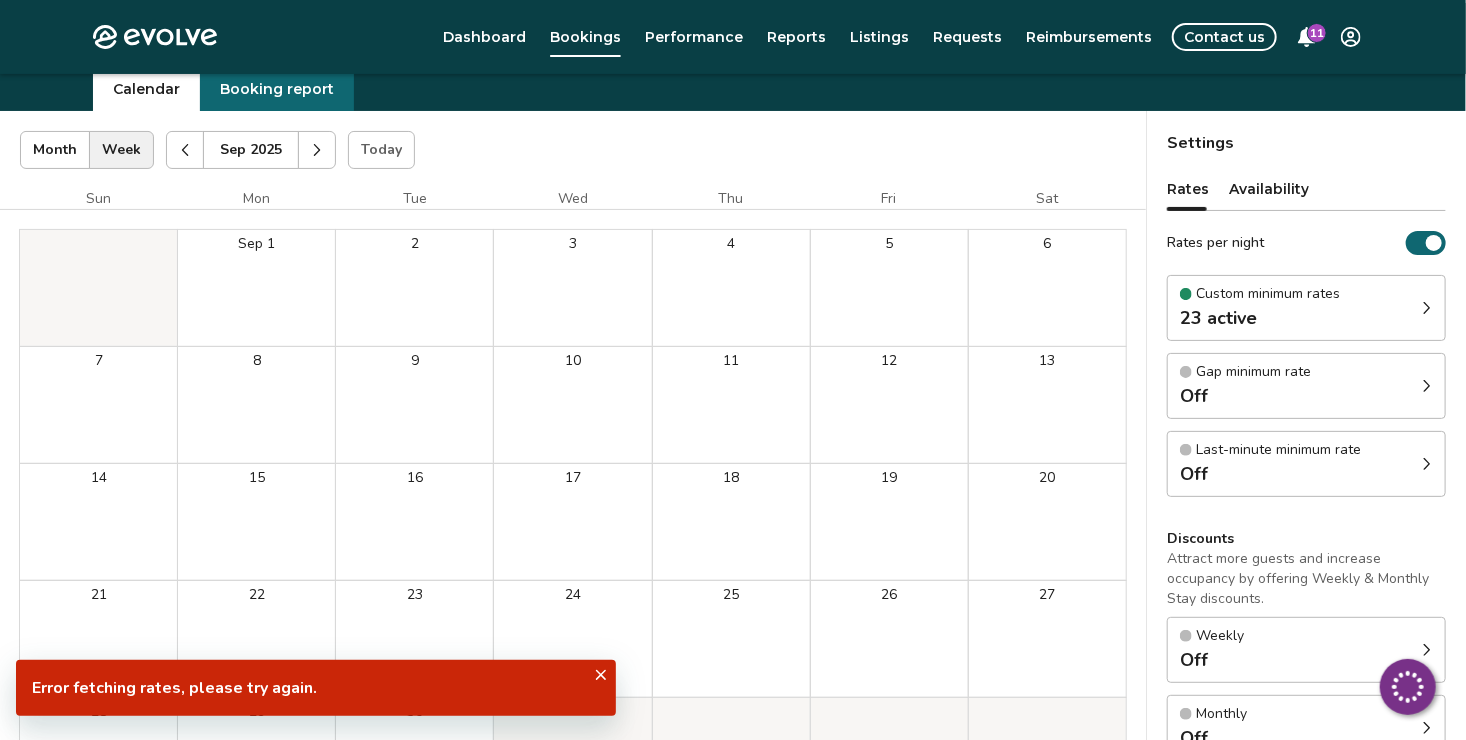 scroll, scrollTop: 0, scrollLeft: 0, axis: both 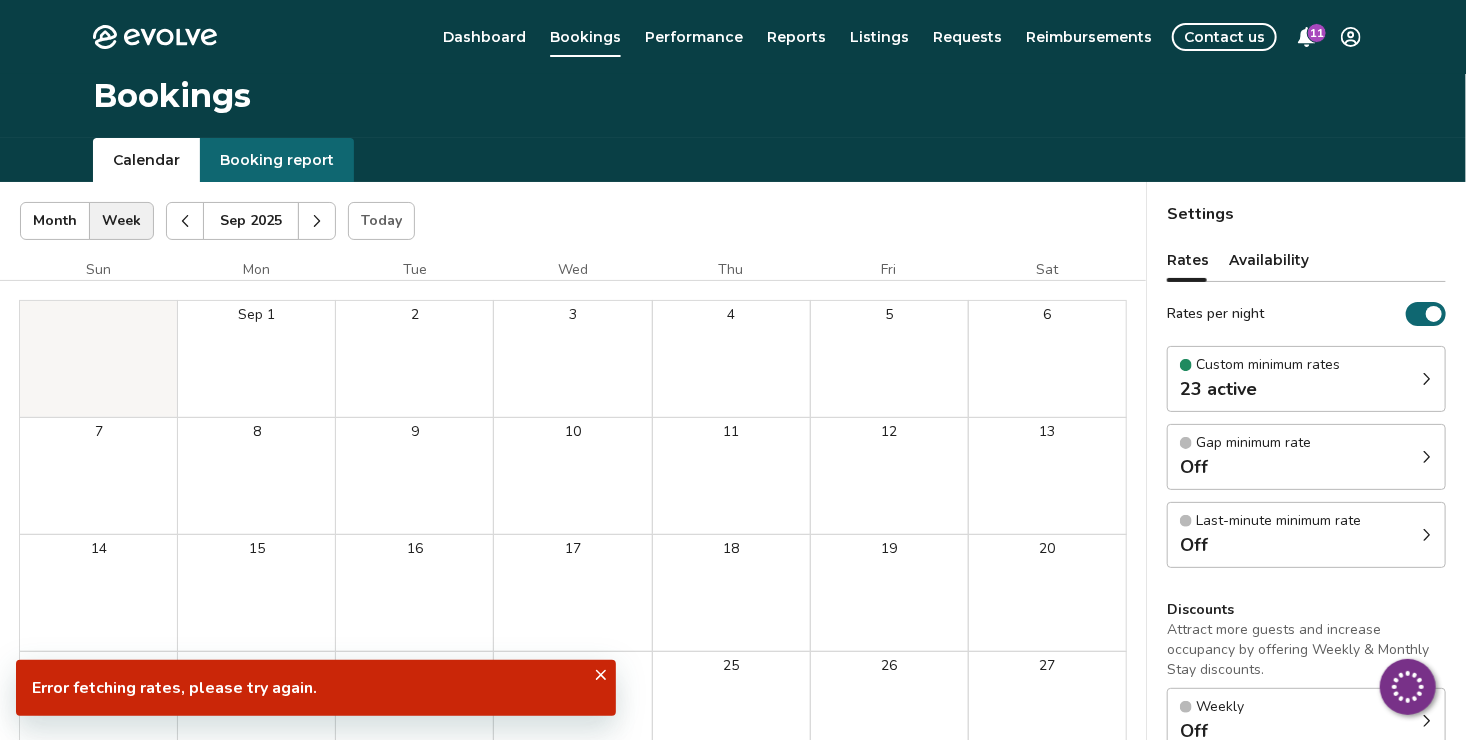 click 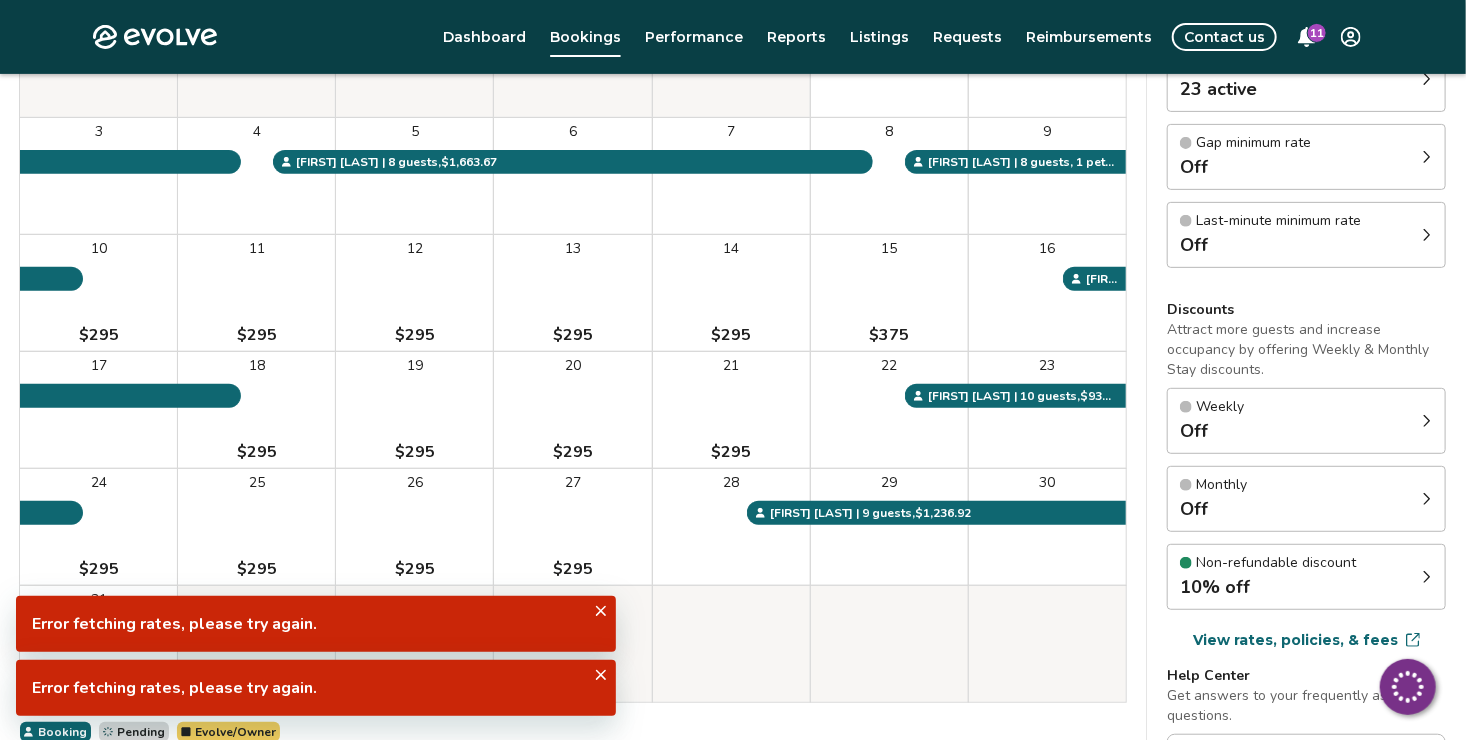 scroll, scrollTop: 400, scrollLeft: 0, axis: vertical 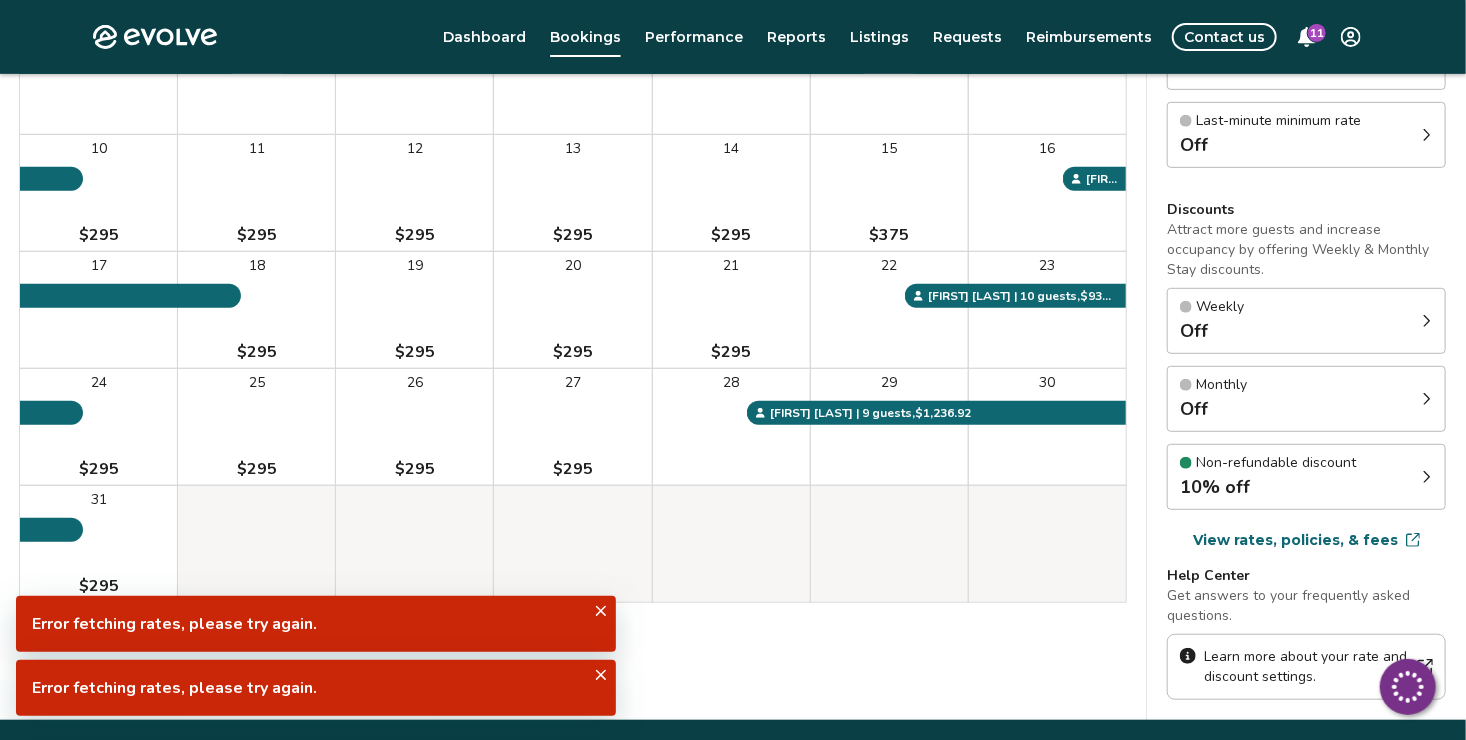 click 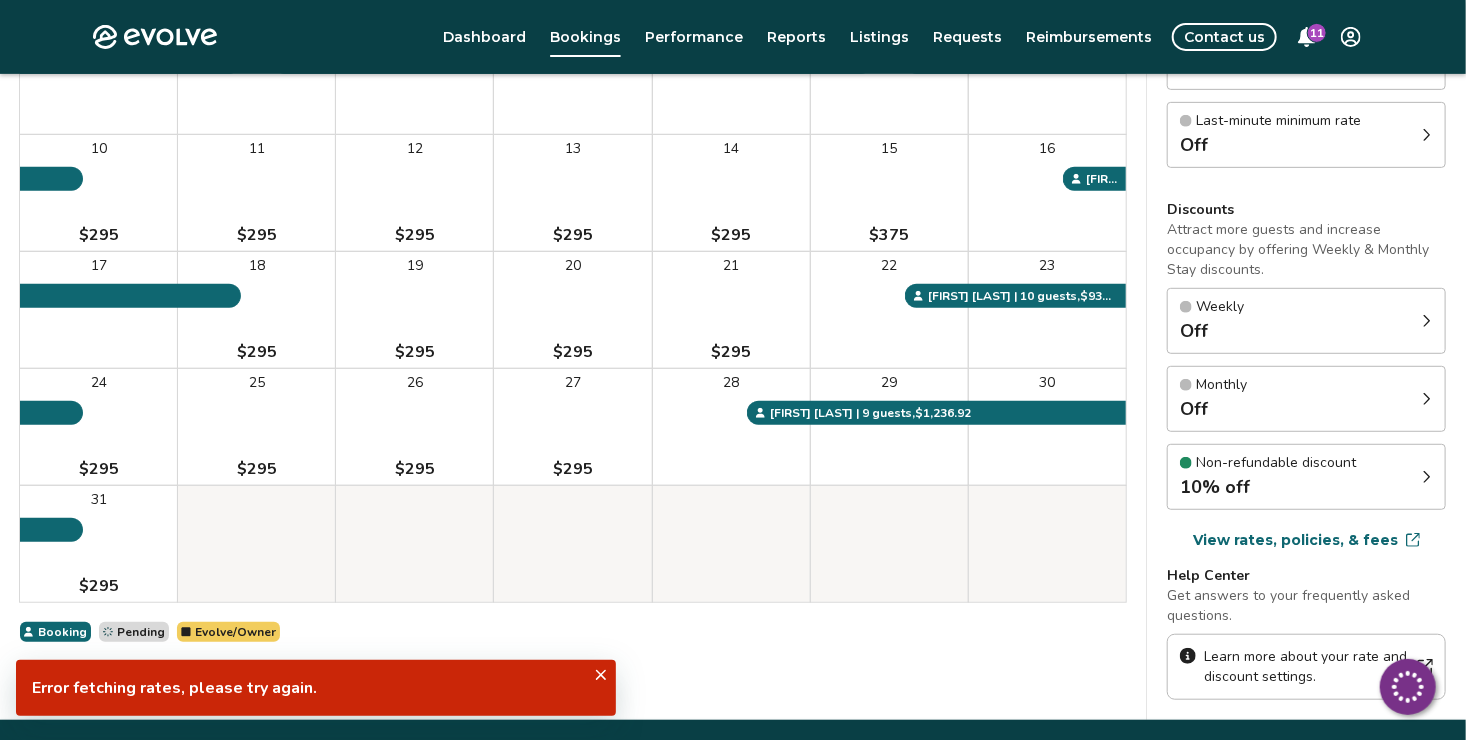 click 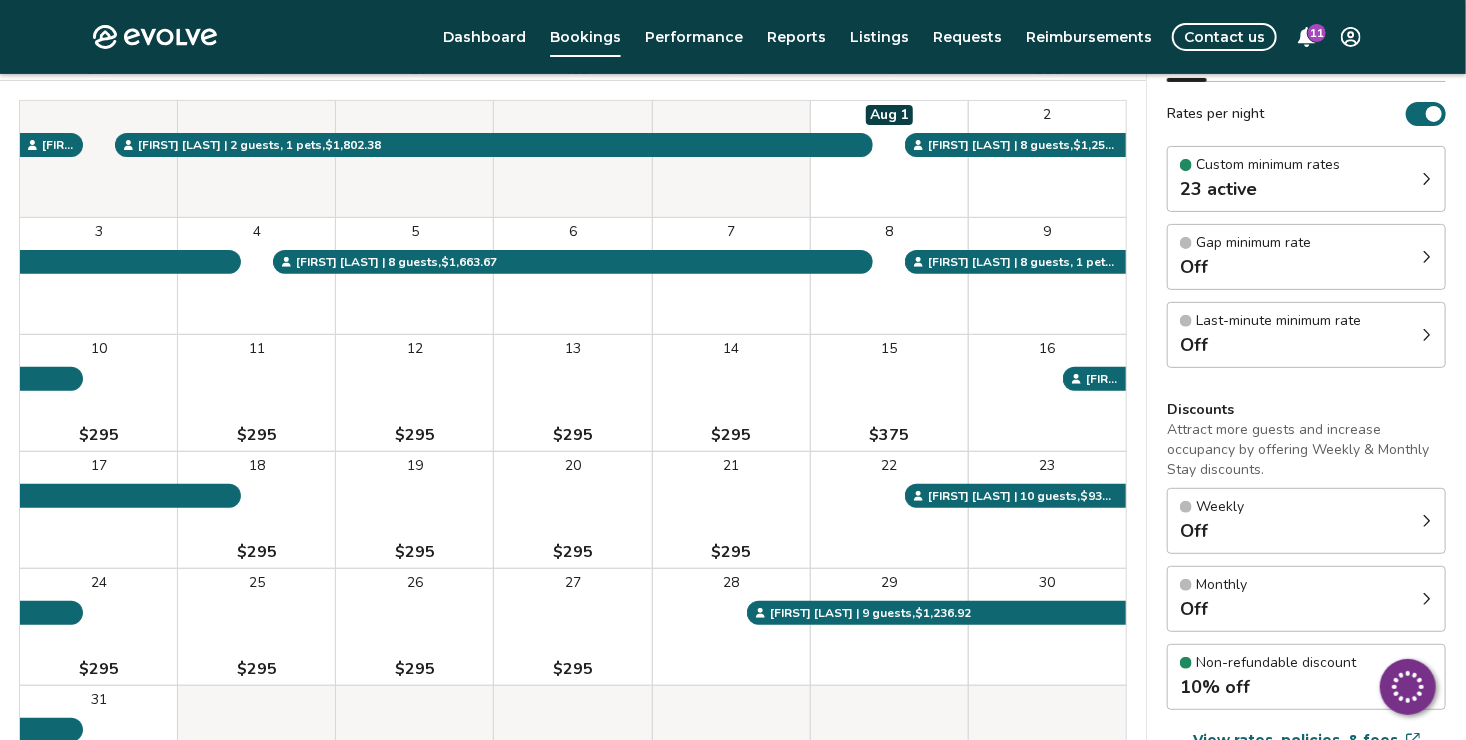 scroll, scrollTop: 0, scrollLeft: 0, axis: both 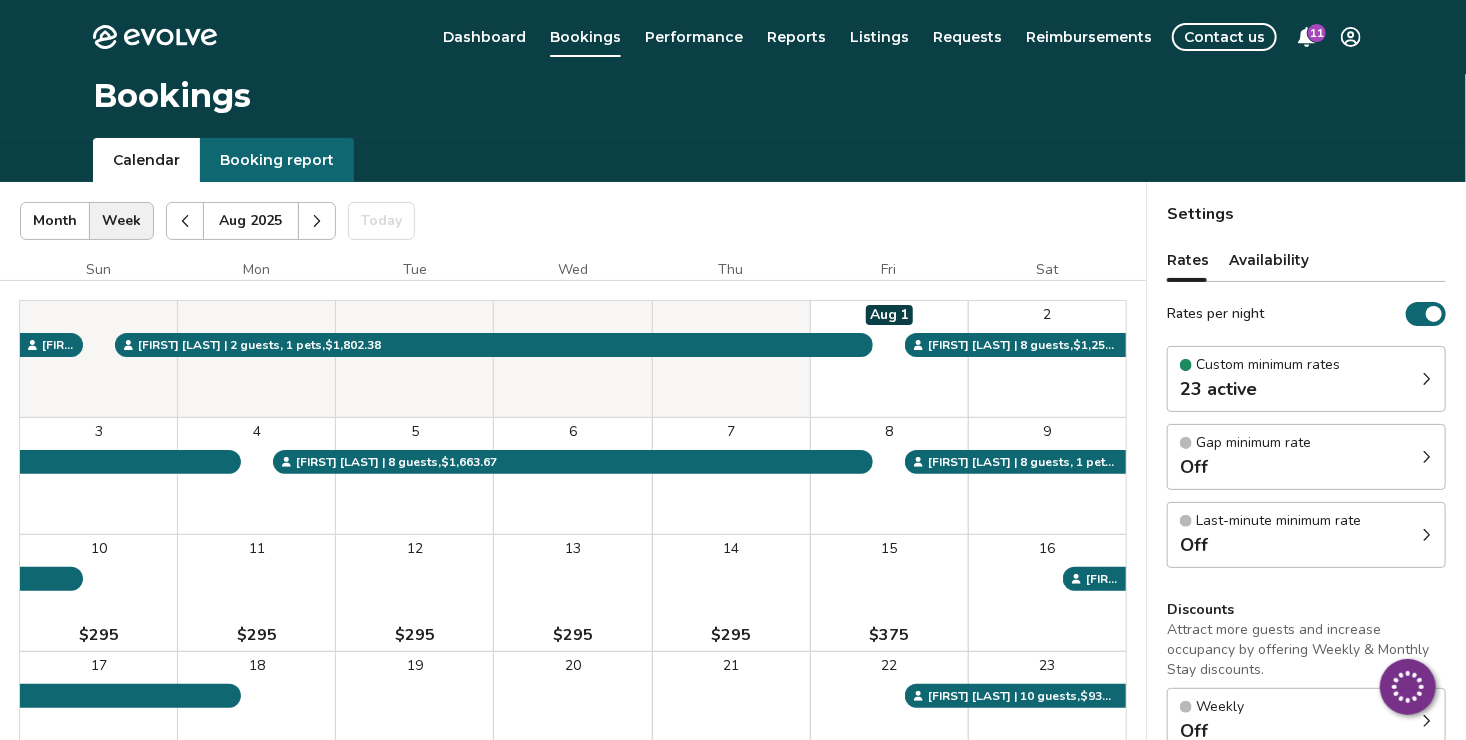 click on "11" at bounding box center (1317, 33) 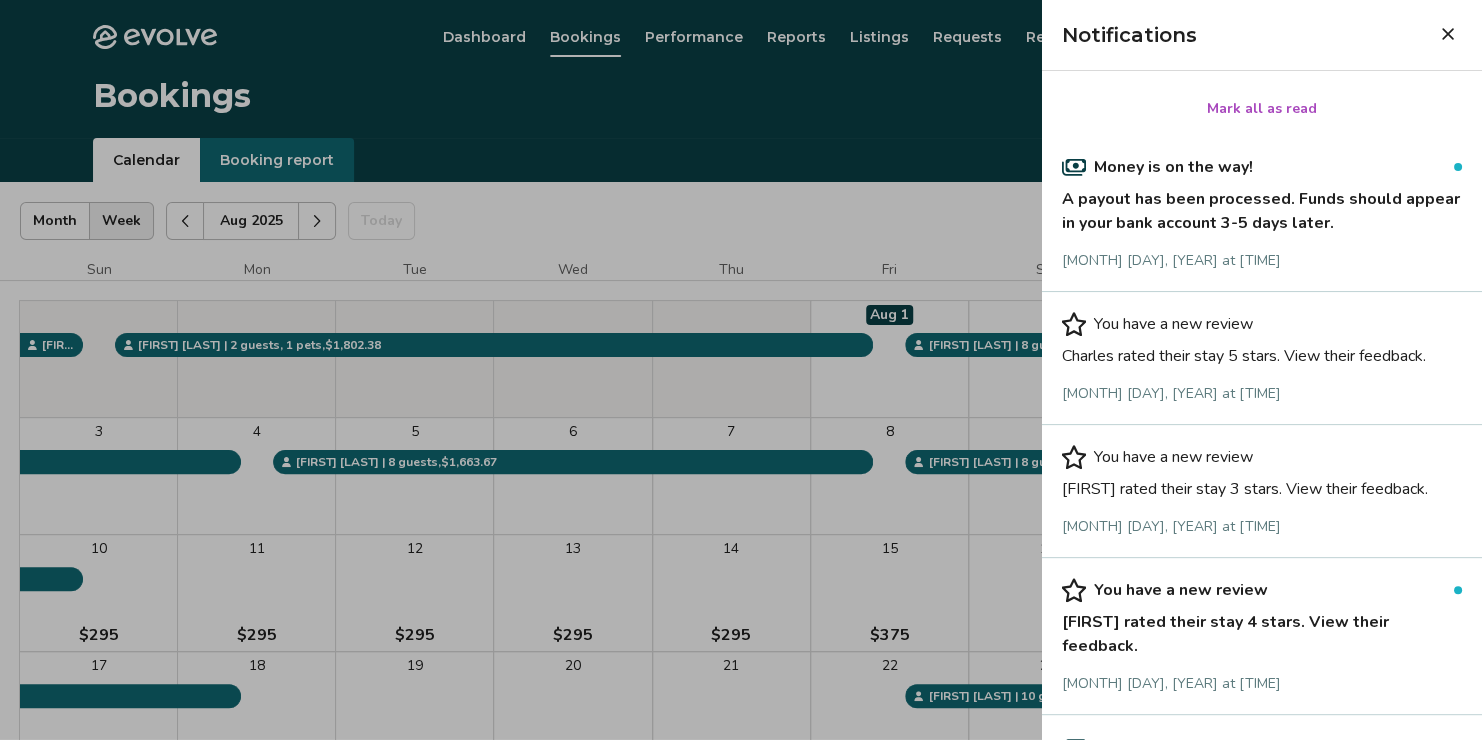 click 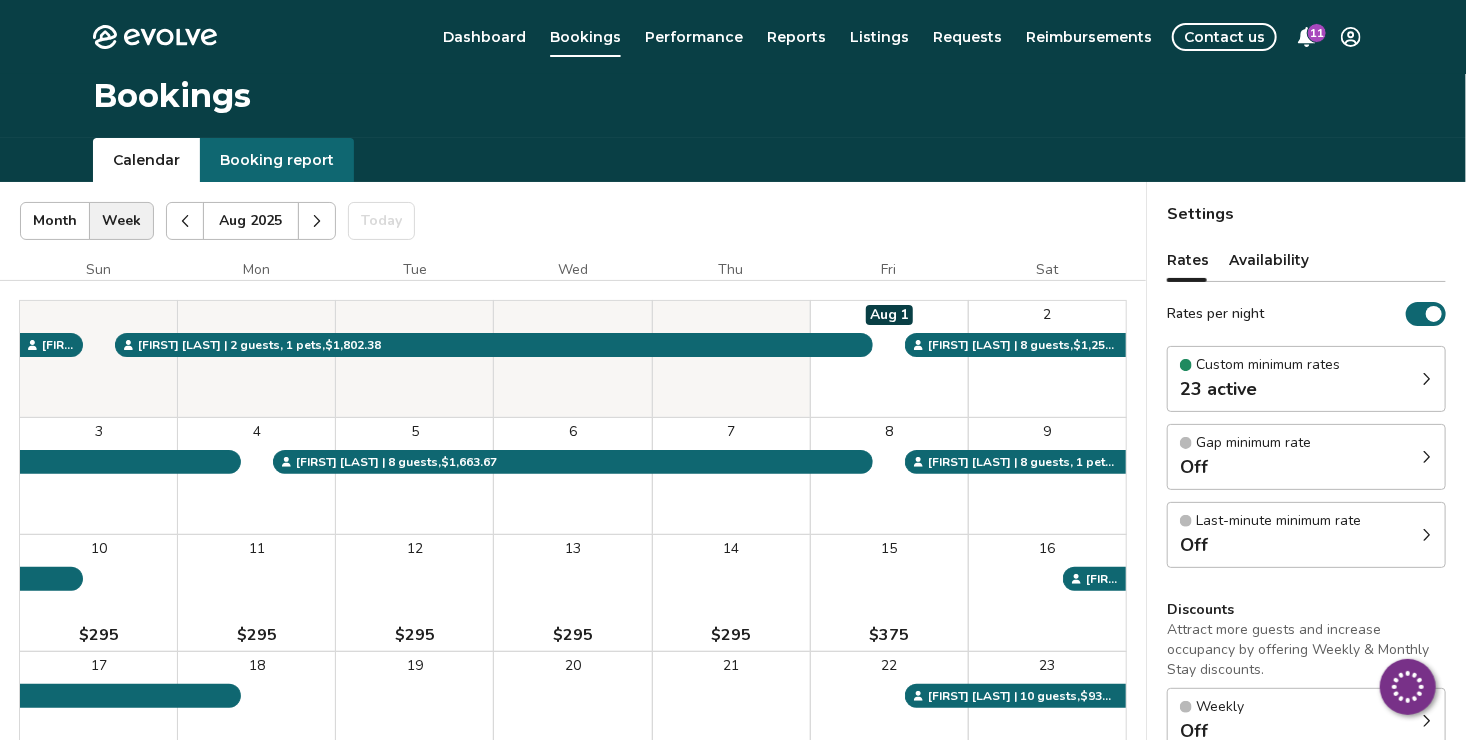 click at bounding box center [317, 221] 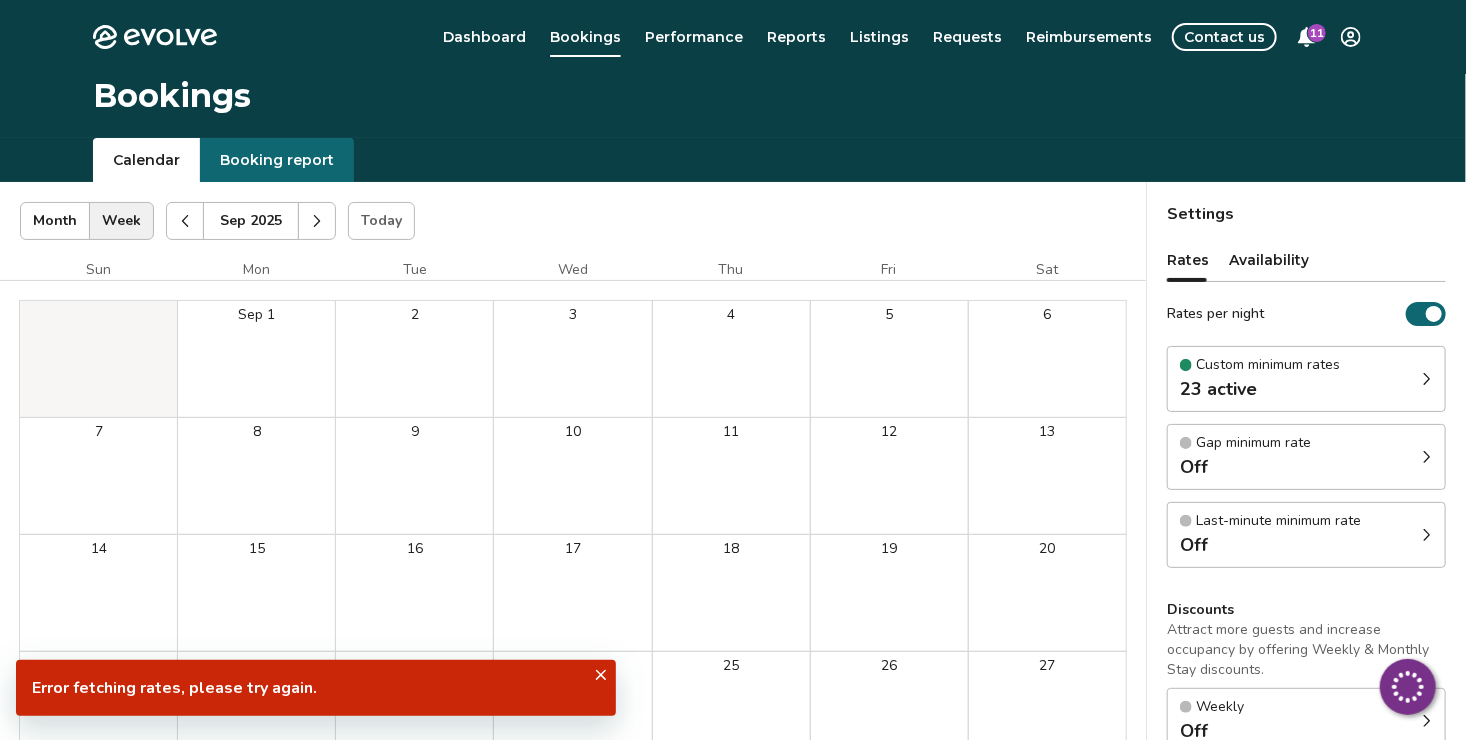 click 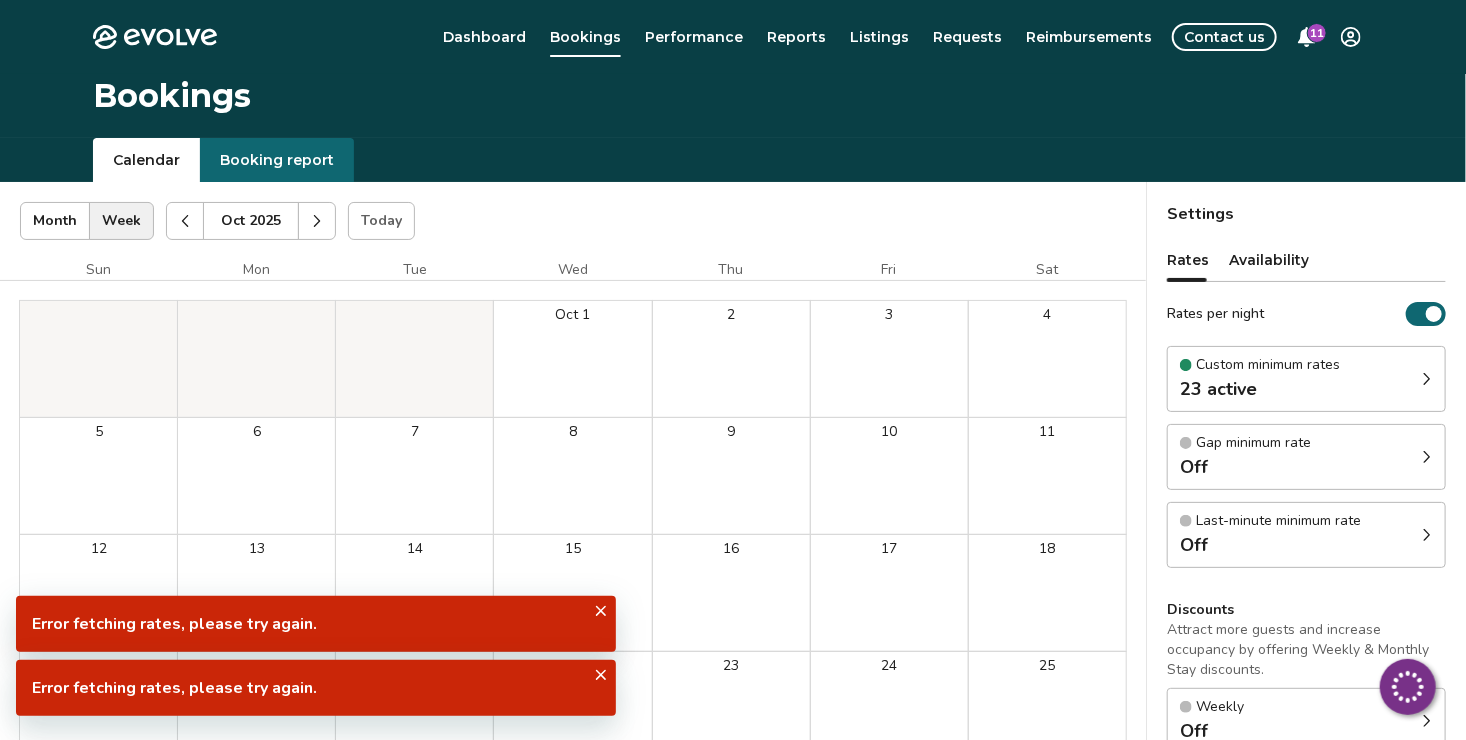 click 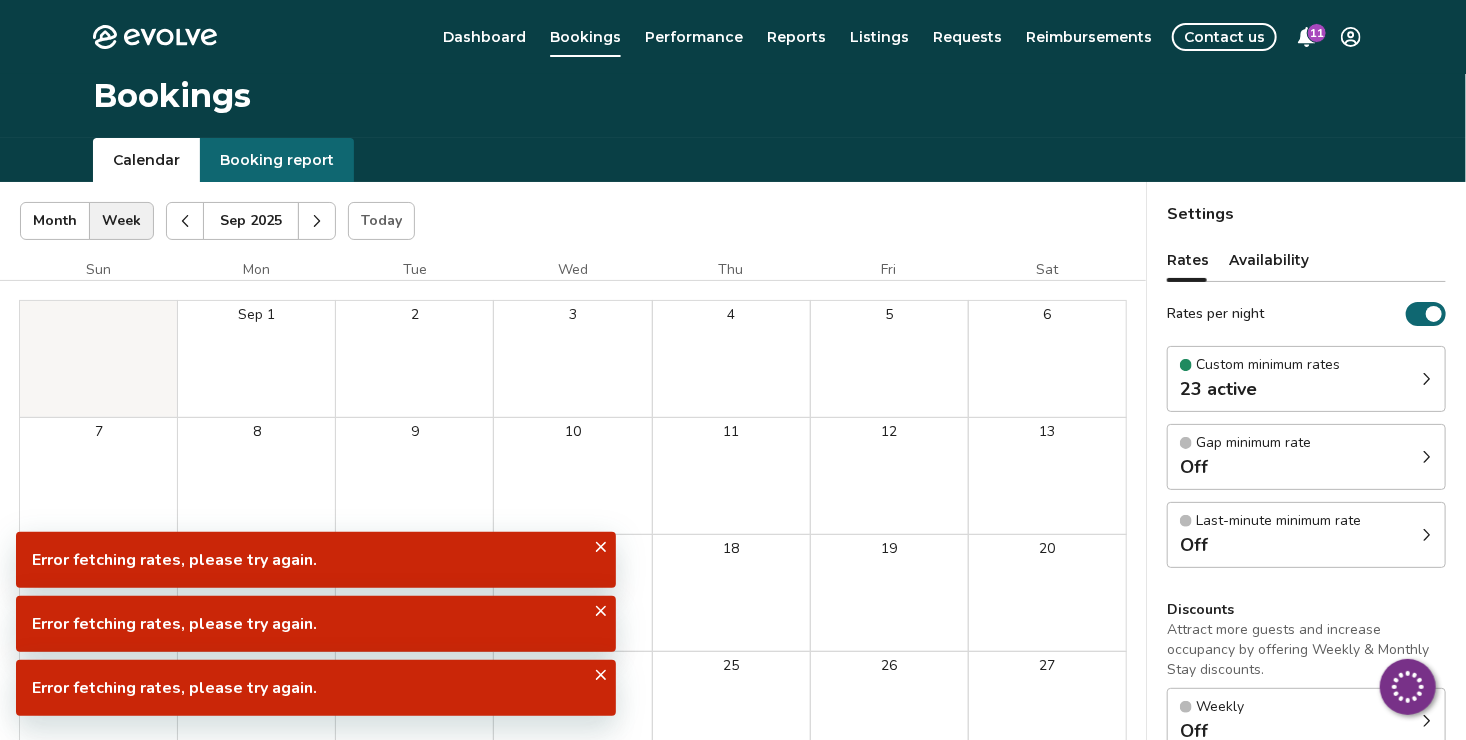 click 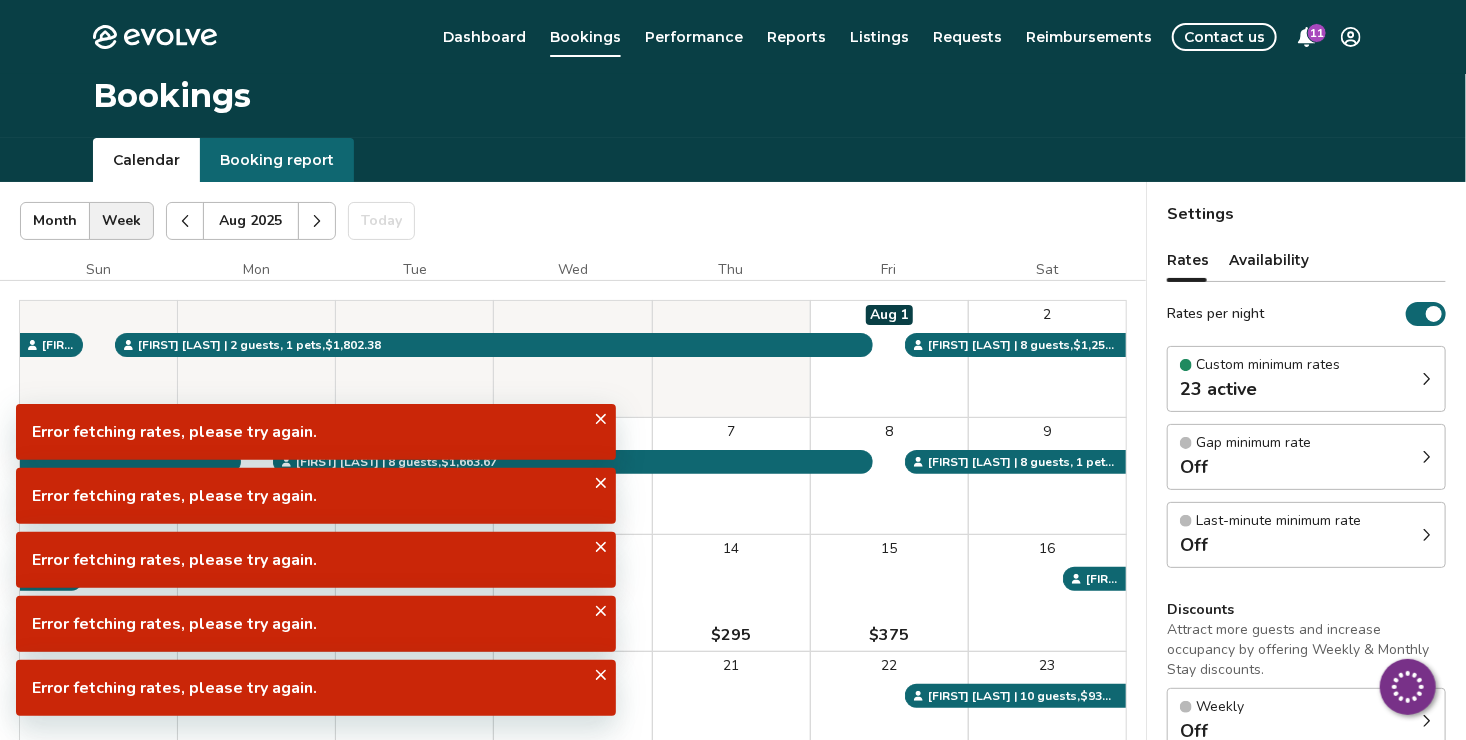 click 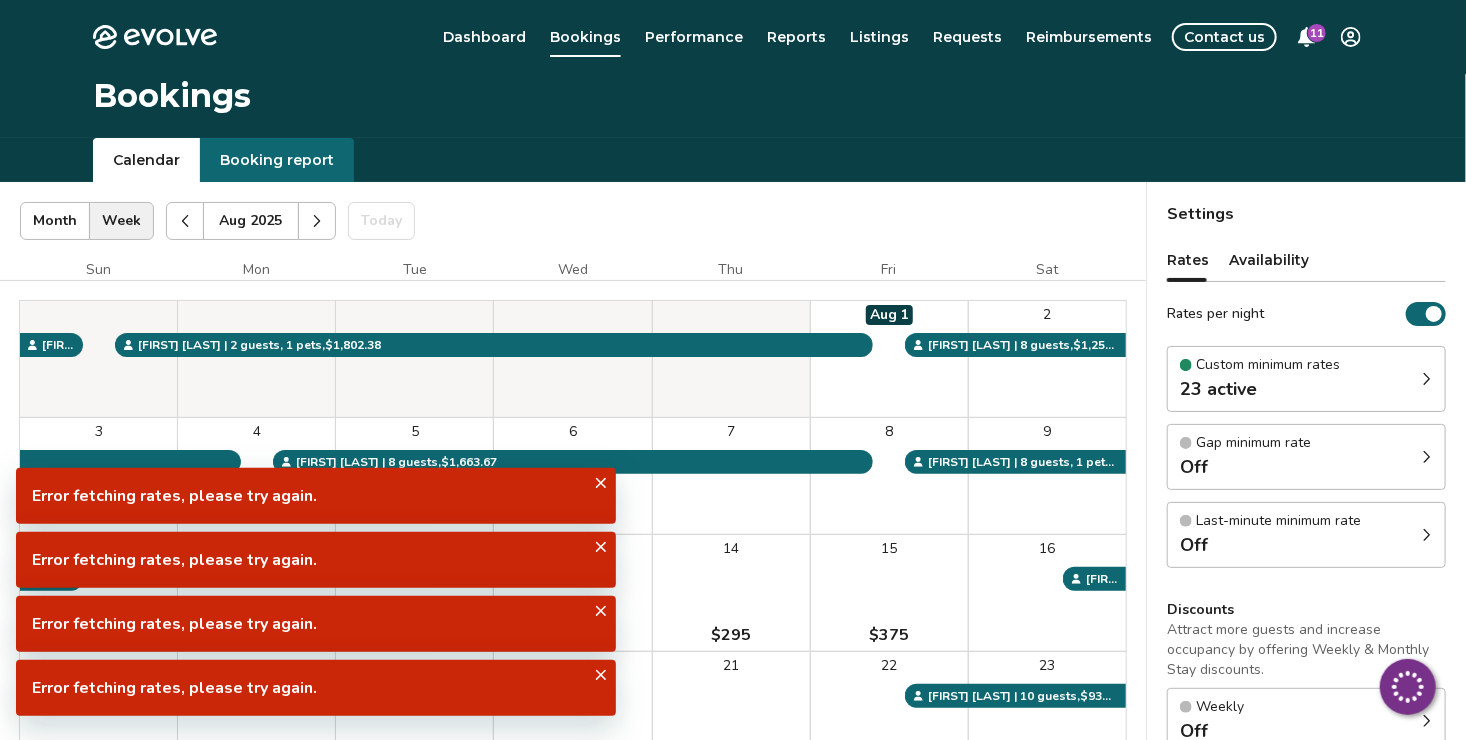 click 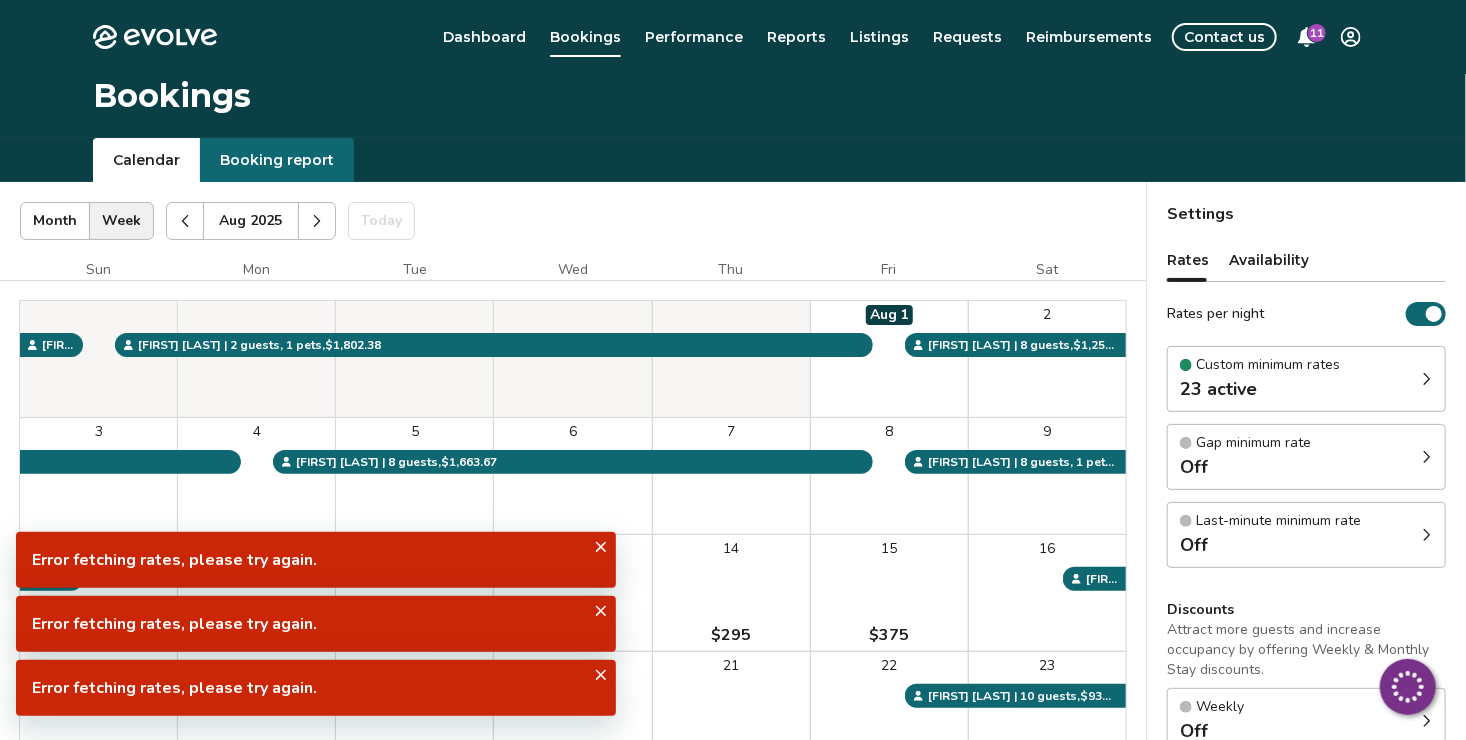 click at bounding box center [601, 547] 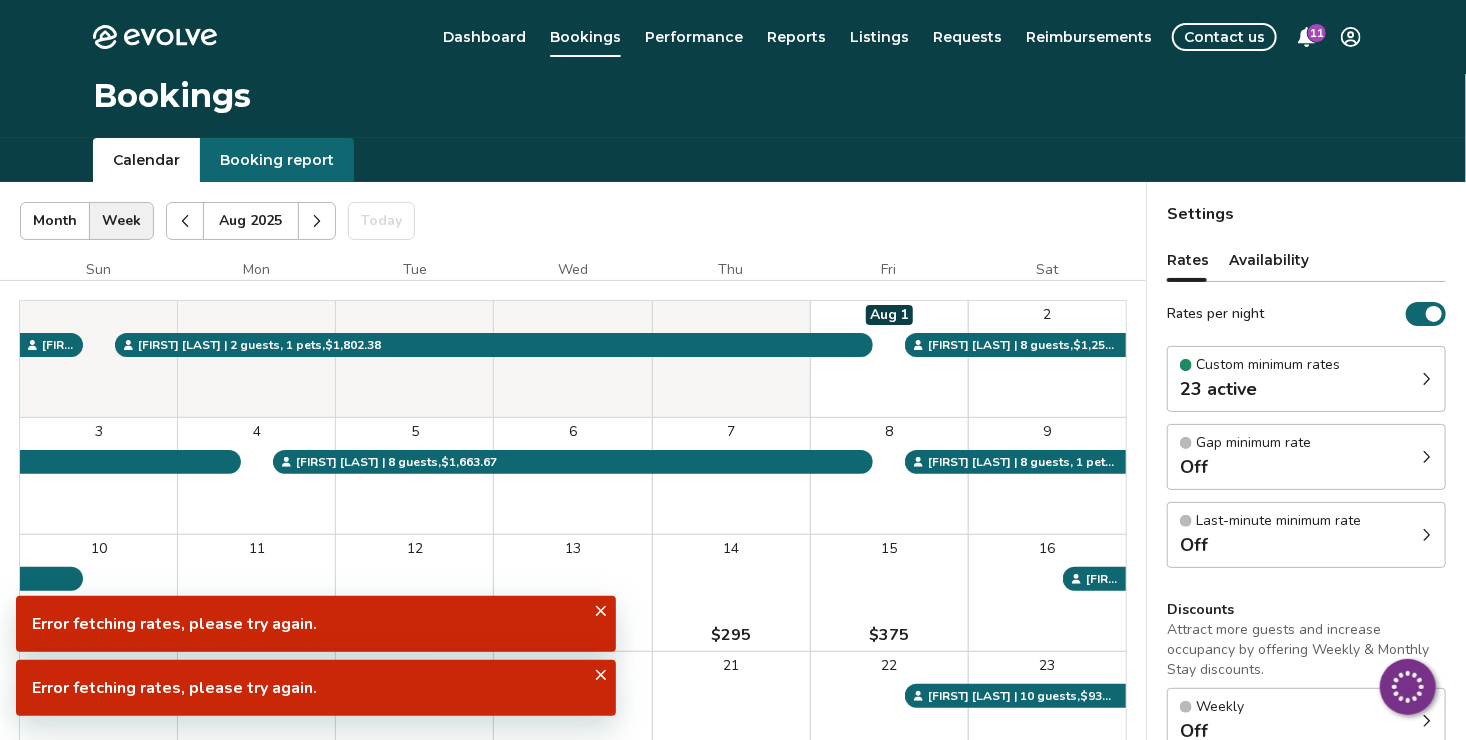 click 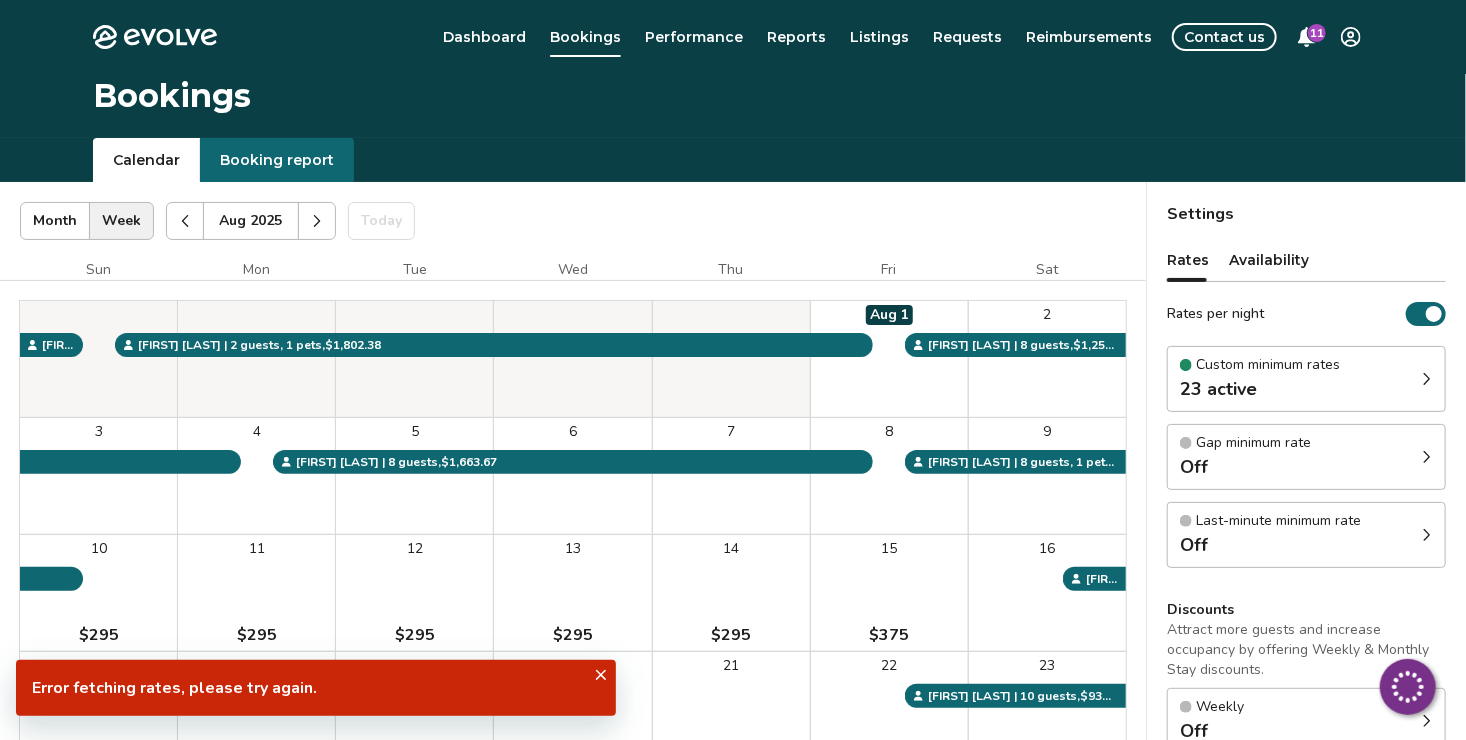 click at bounding box center (601, 675) 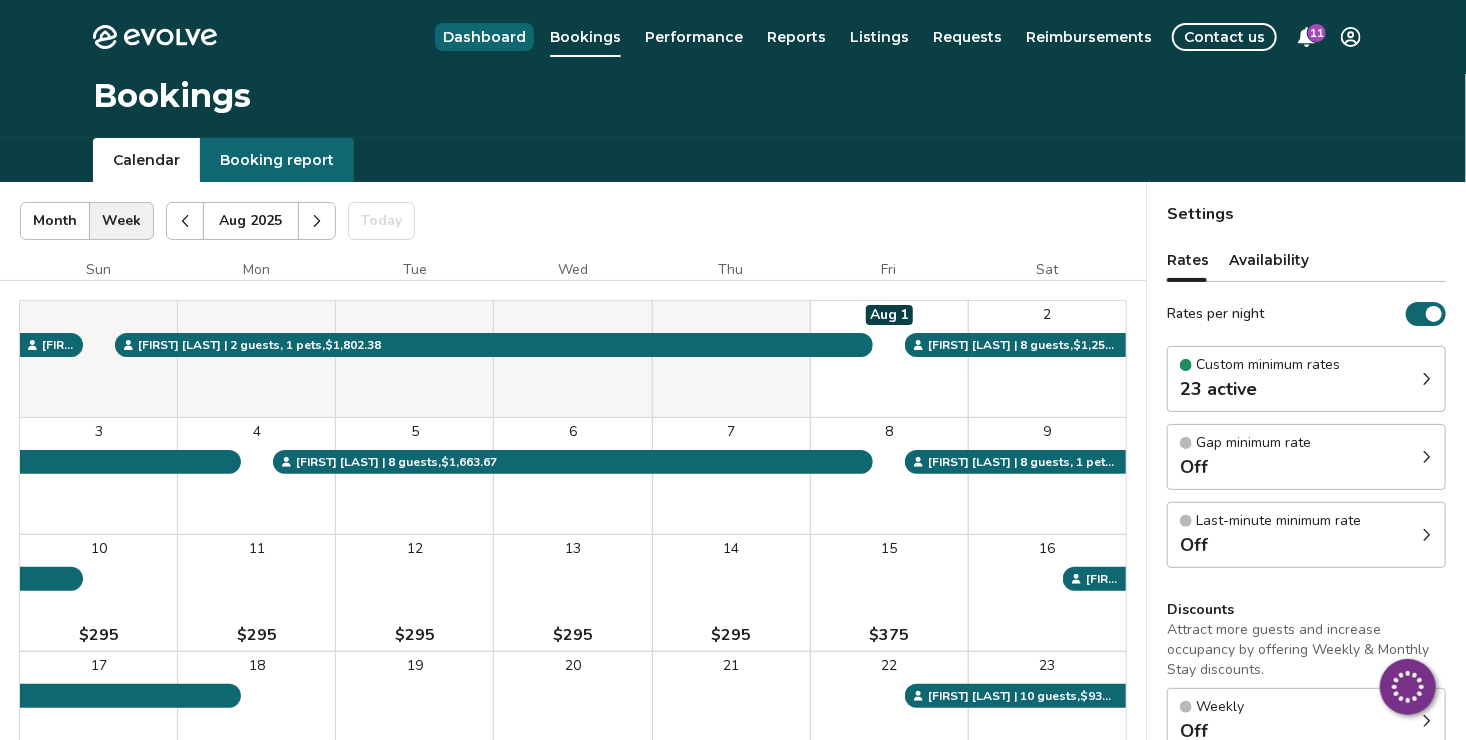 click on "Dashboard" at bounding box center [484, 37] 